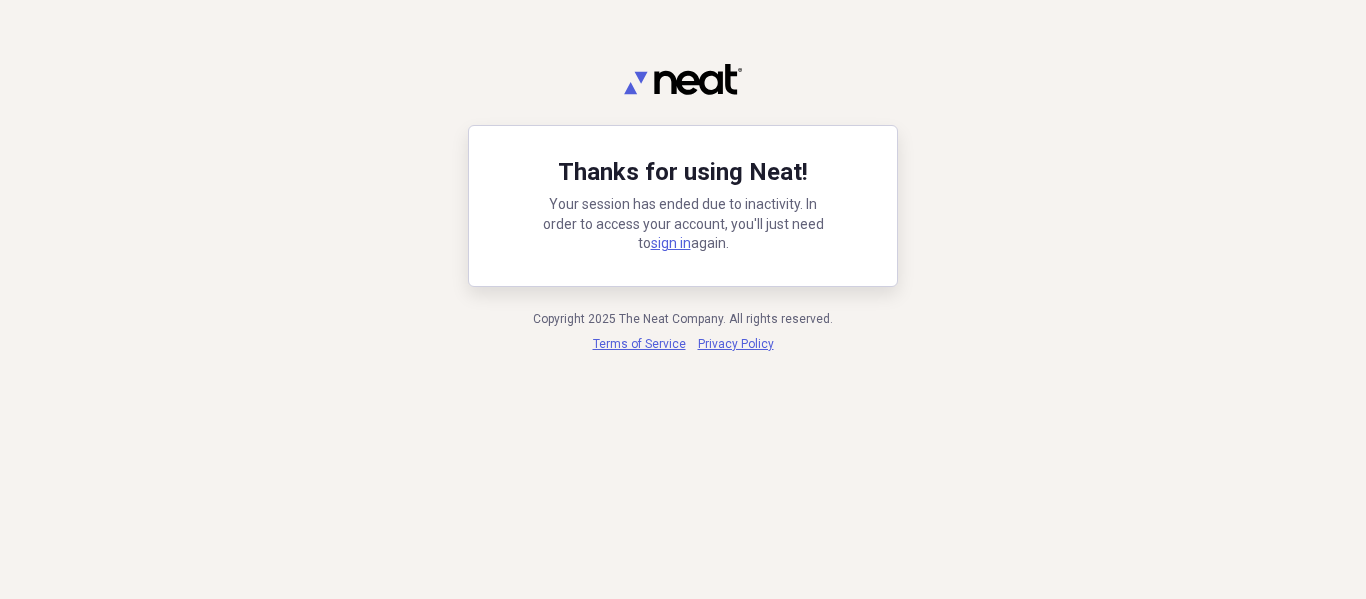 scroll, scrollTop: 0, scrollLeft: 0, axis: both 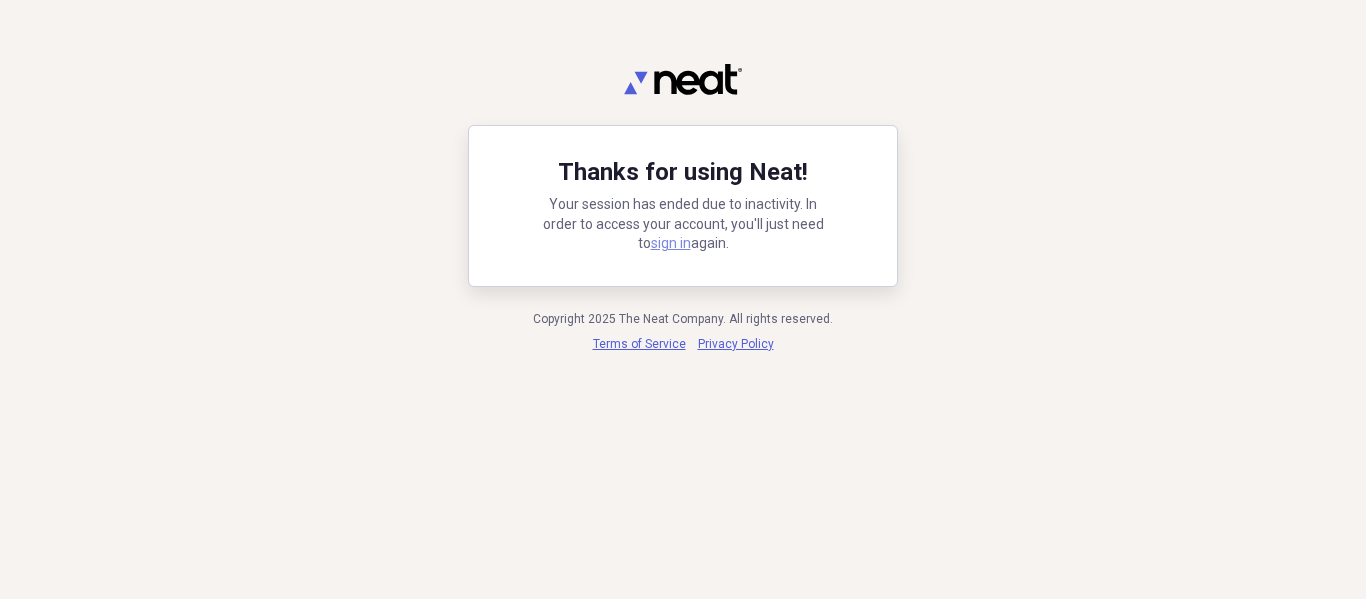 click on "sign in" at bounding box center (671, 243) 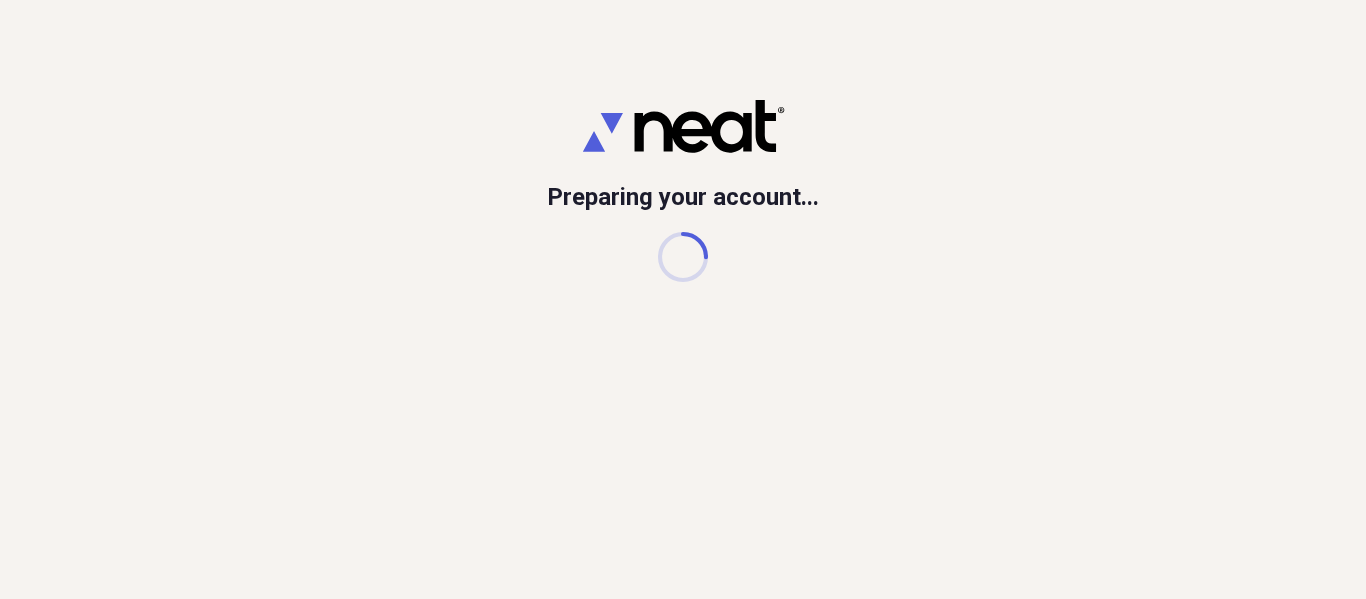 scroll, scrollTop: 0, scrollLeft: 0, axis: both 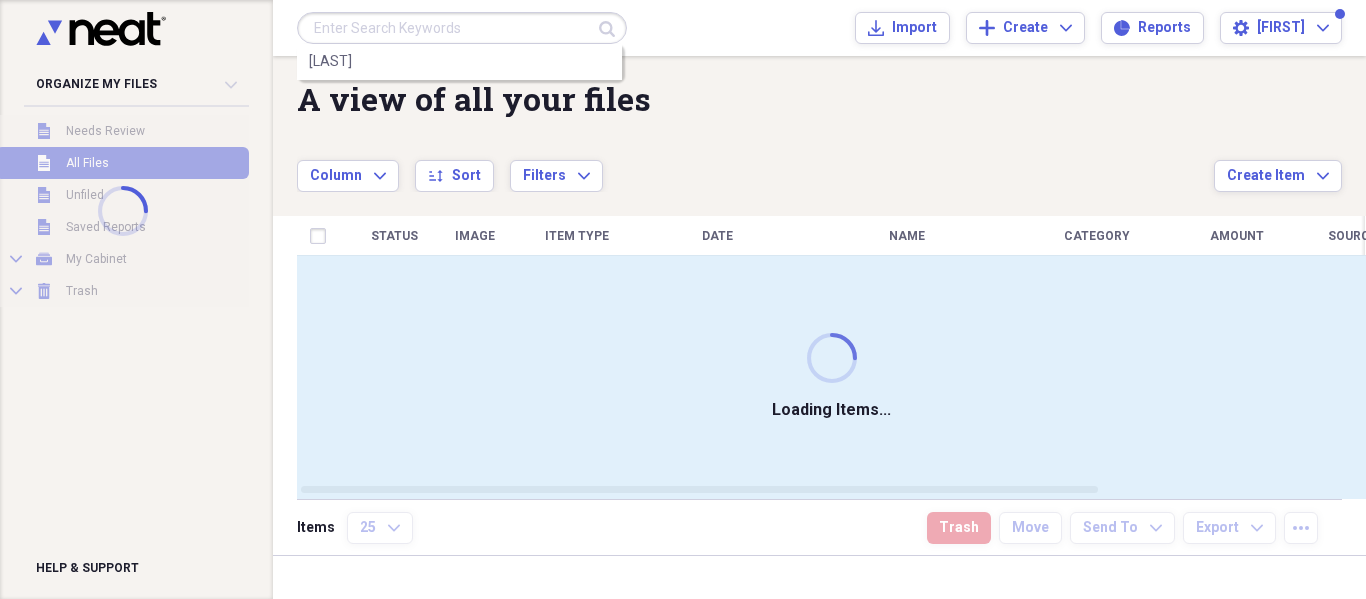 click at bounding box center [462, 28] 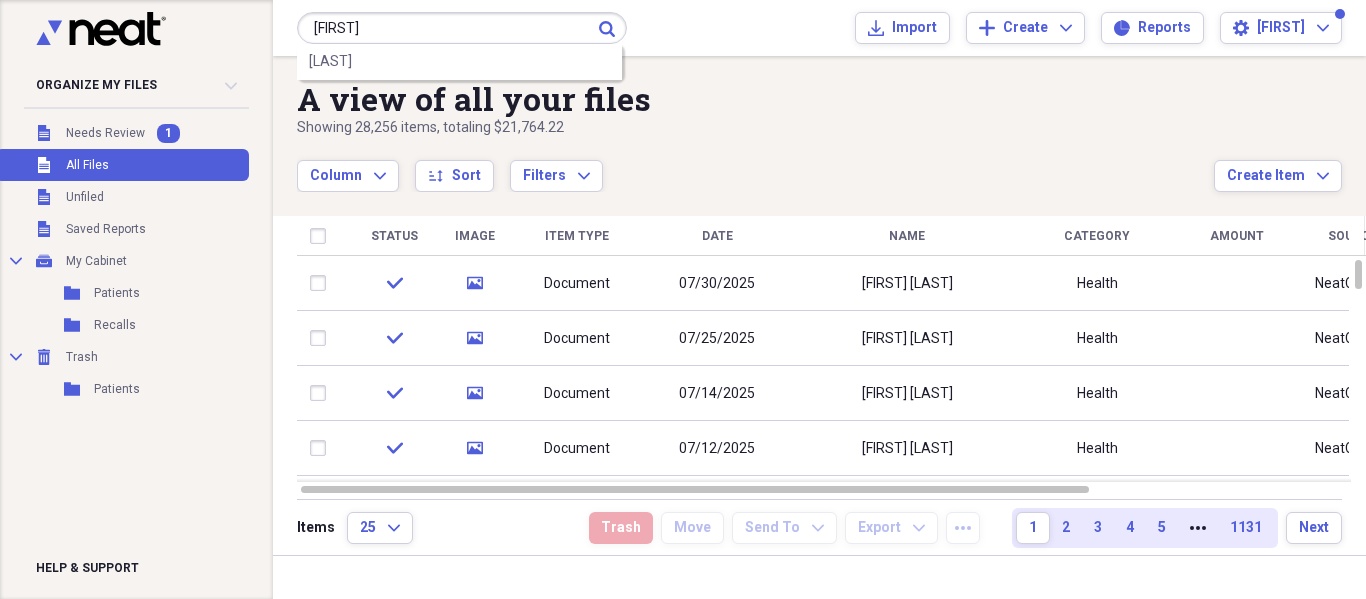 type on "[FIRST]" 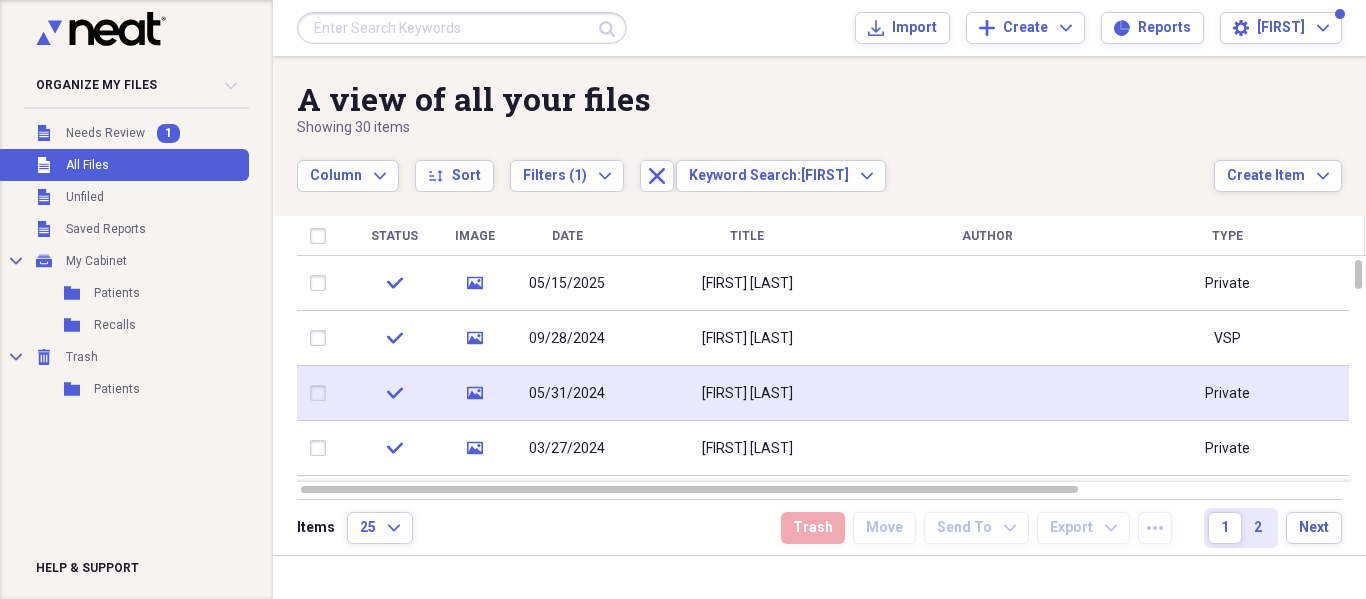 click on "Elian Gonzalez" at bounding box center [747, 393] 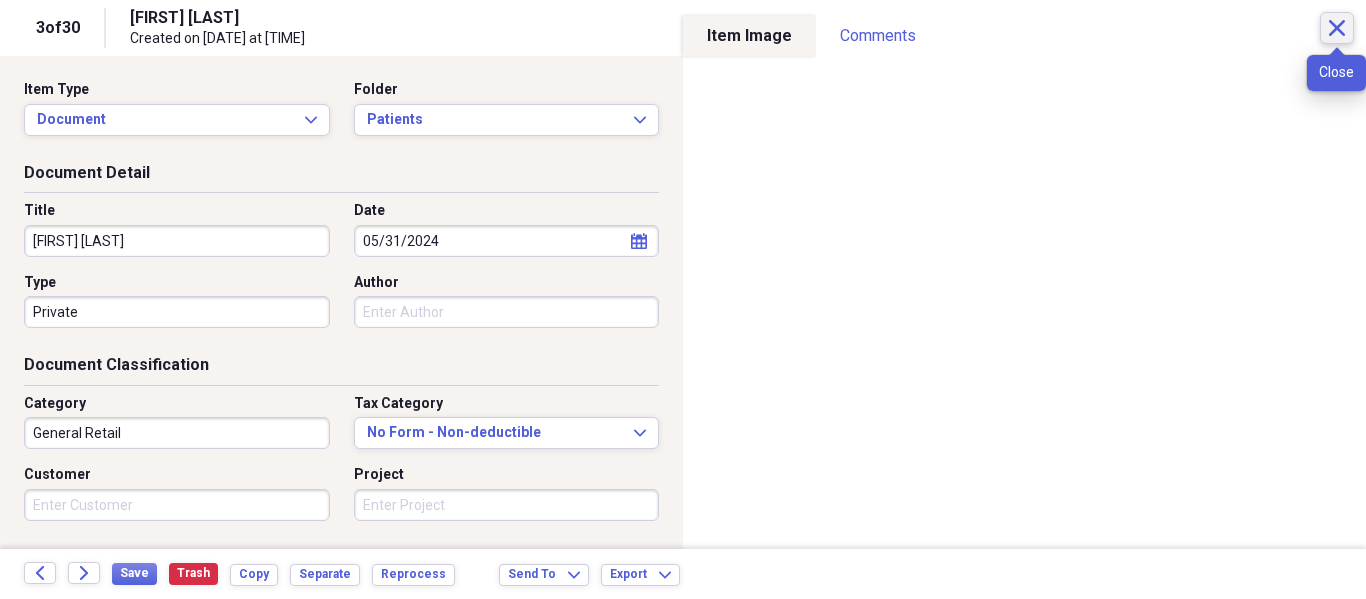 click on "Close" 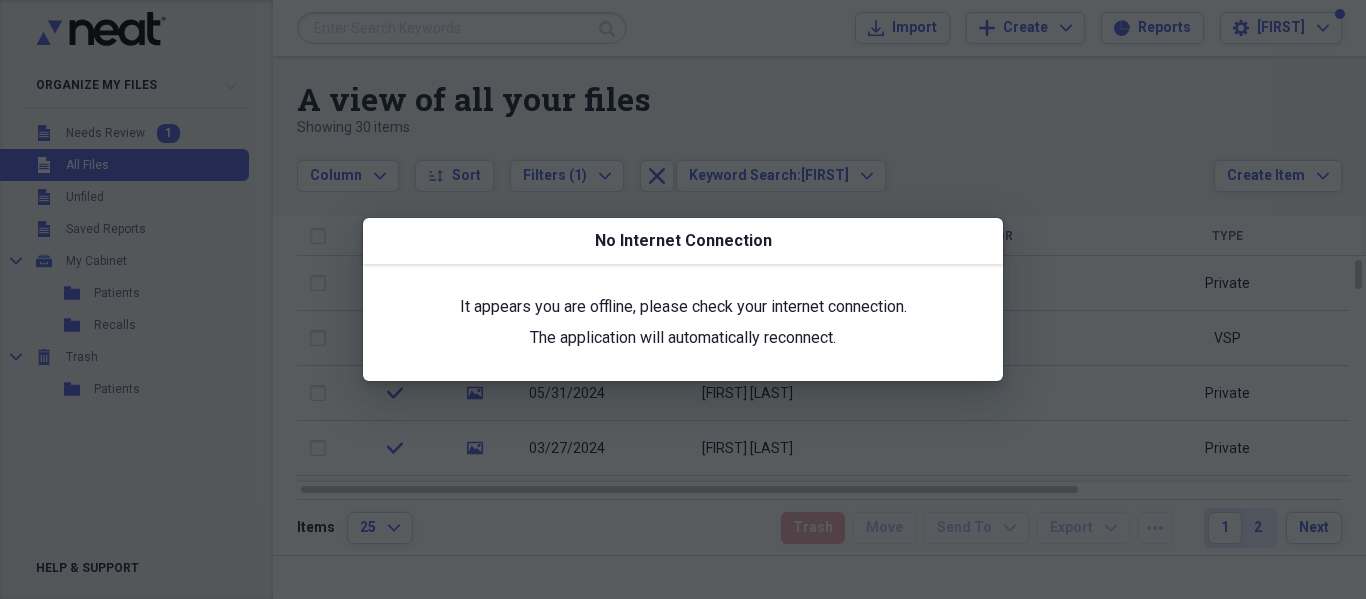 click at bounding box center (683, 299) 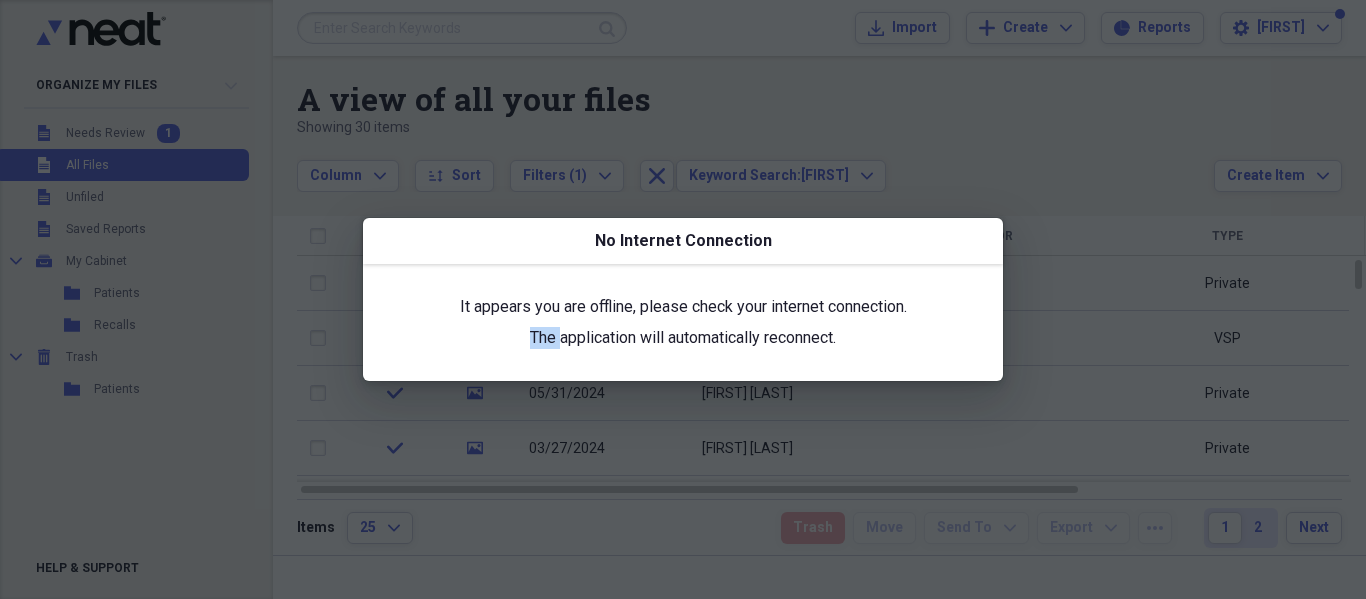 click on "It appears you are offline, please check your internet connection. The application will automatically reconnect." at bounding box center [683, 322] 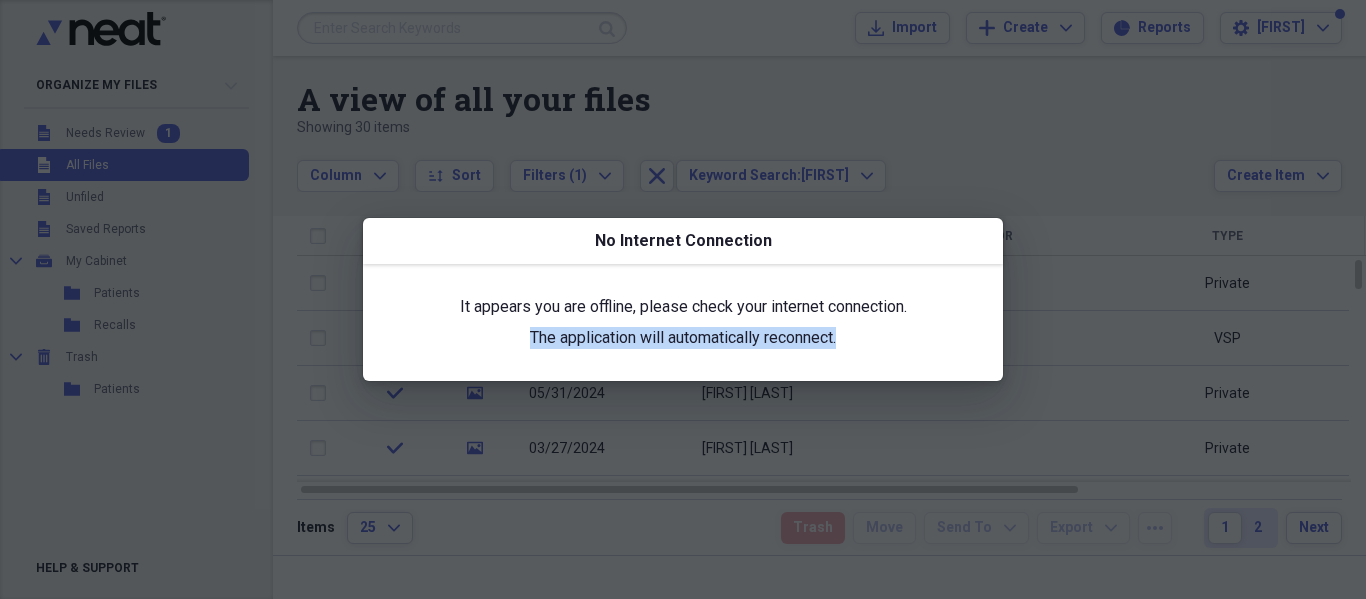 click on "It appears you are offline, please check your internet connection. The application will automatically reconnect." at bounding box center [683, 322] 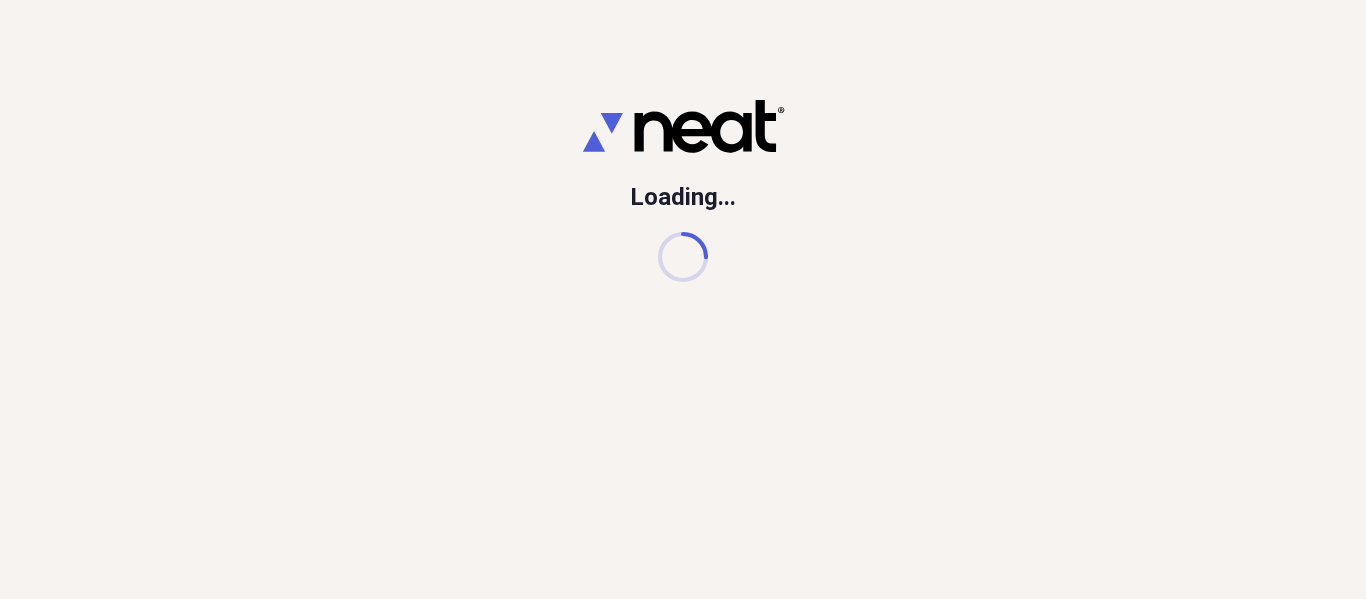 scroll, scrollTop: 0, scrollLeft: 0, axis: both 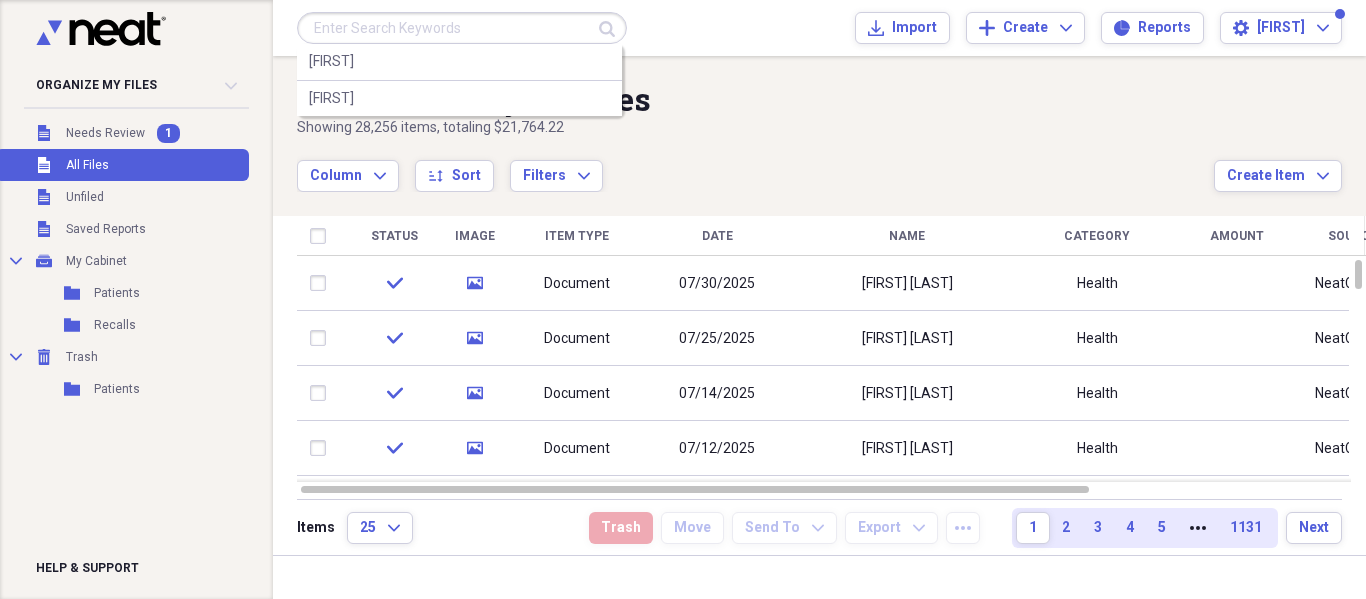 click at bounding box center [462, 28] 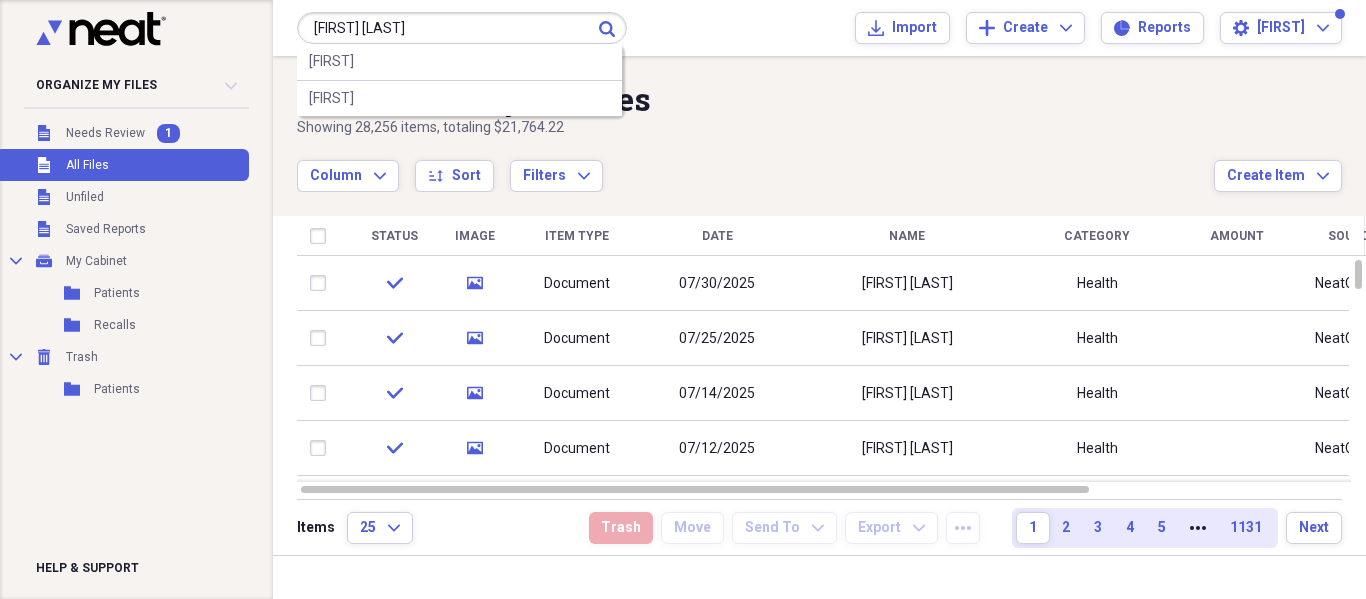 type on "[FIRST] [LAST]" 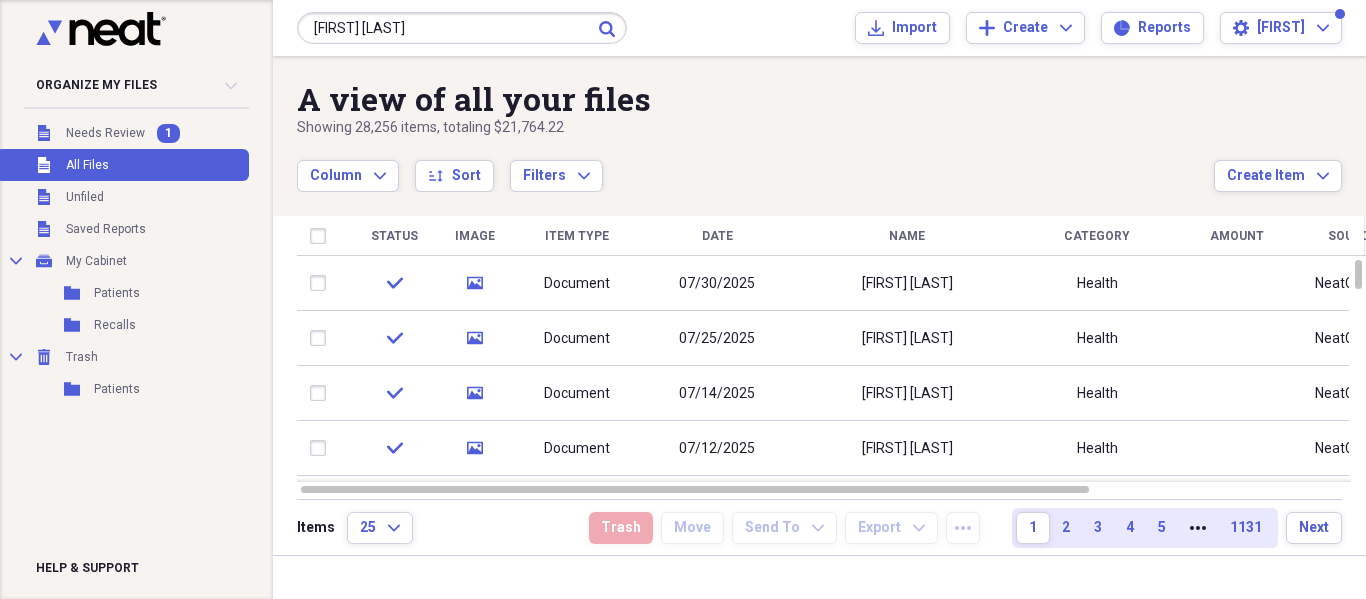 click on "Submit" 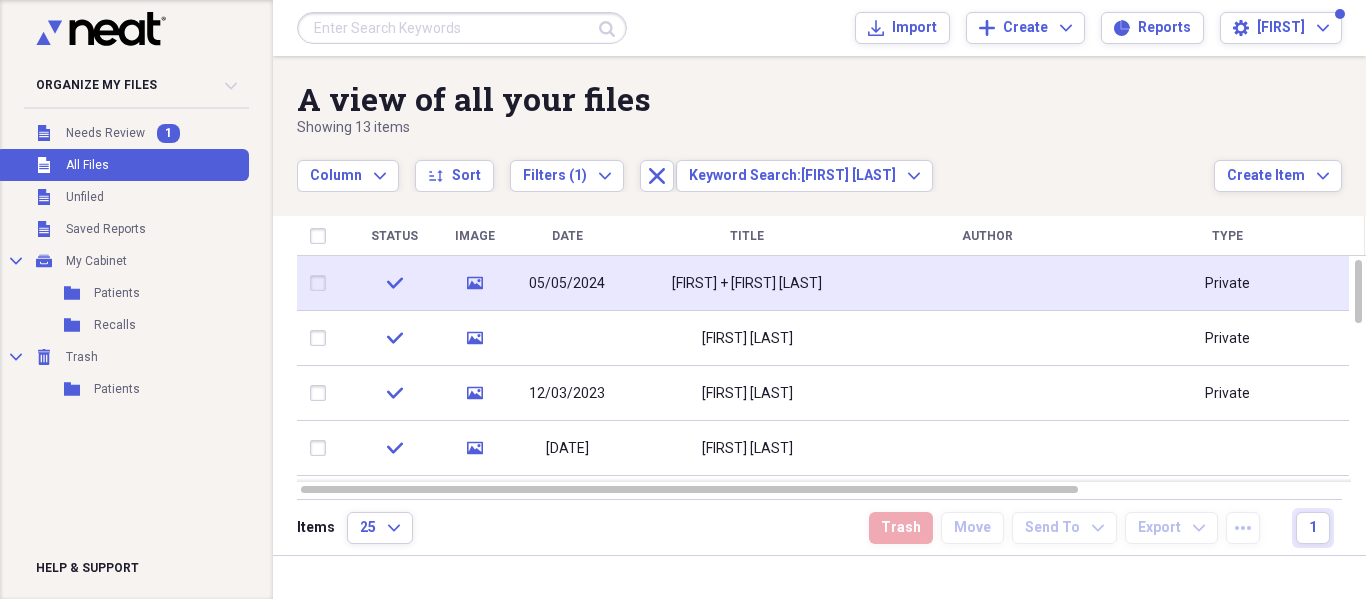 click at bounding box center (987, 283) 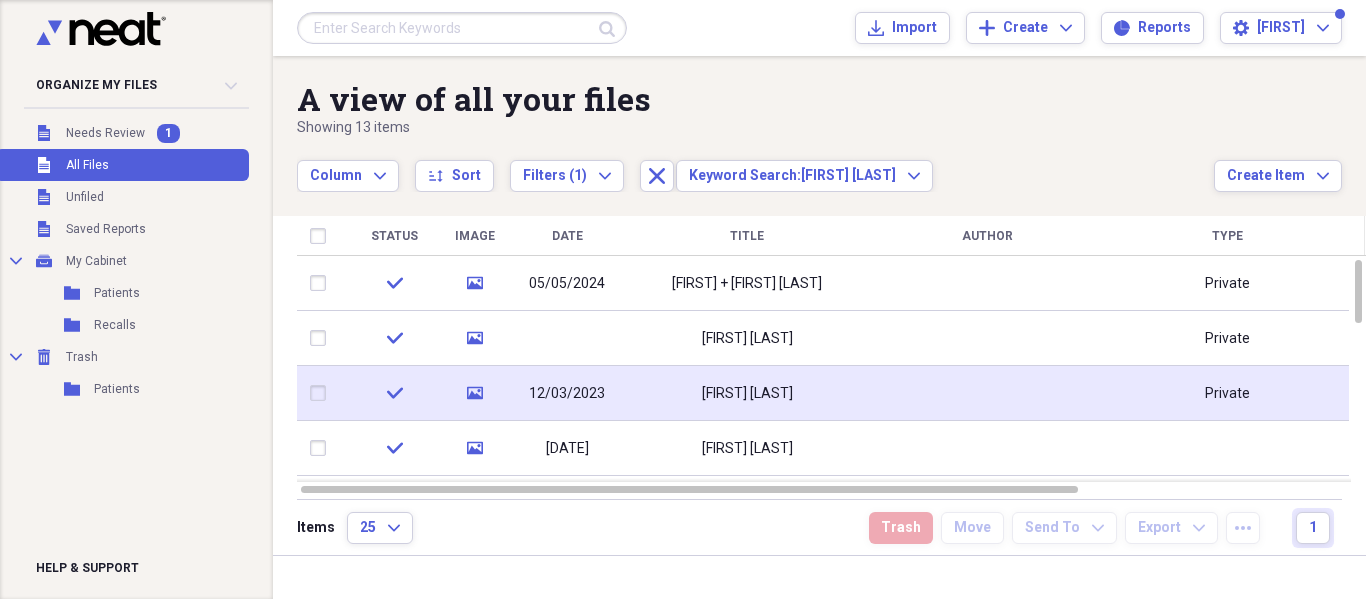 click on "[FIRST] [LAST]" at bounding box center [747, 393] 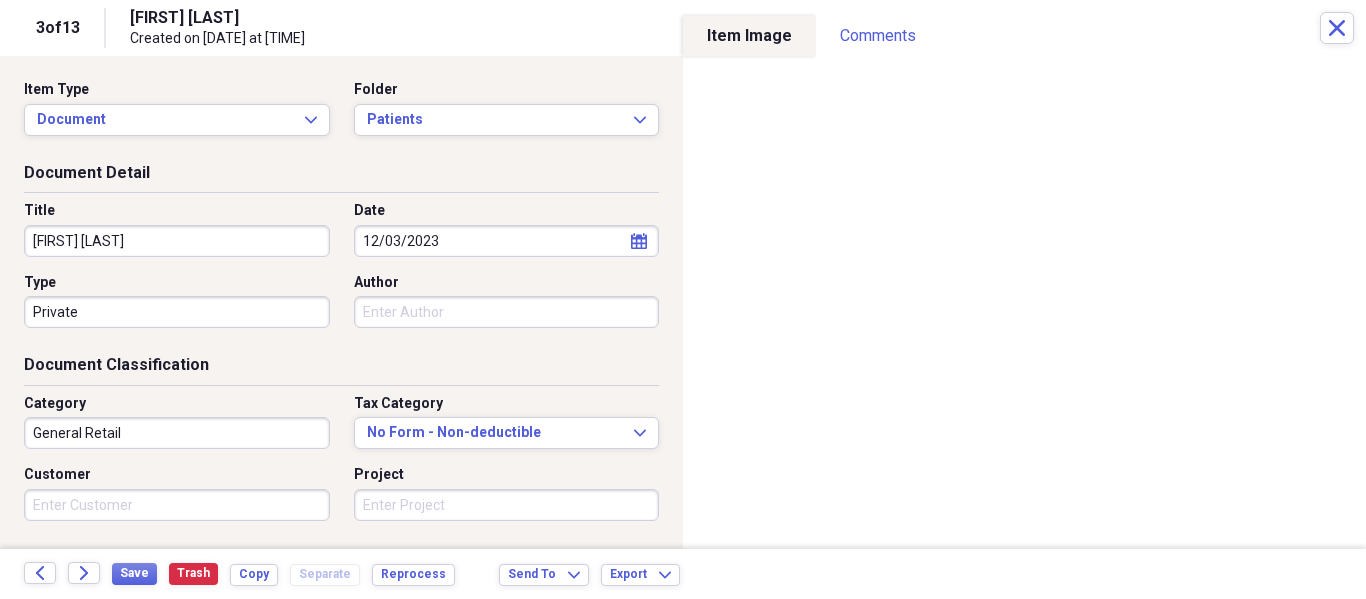 click on "Customer" at bounding box center (183, 493) 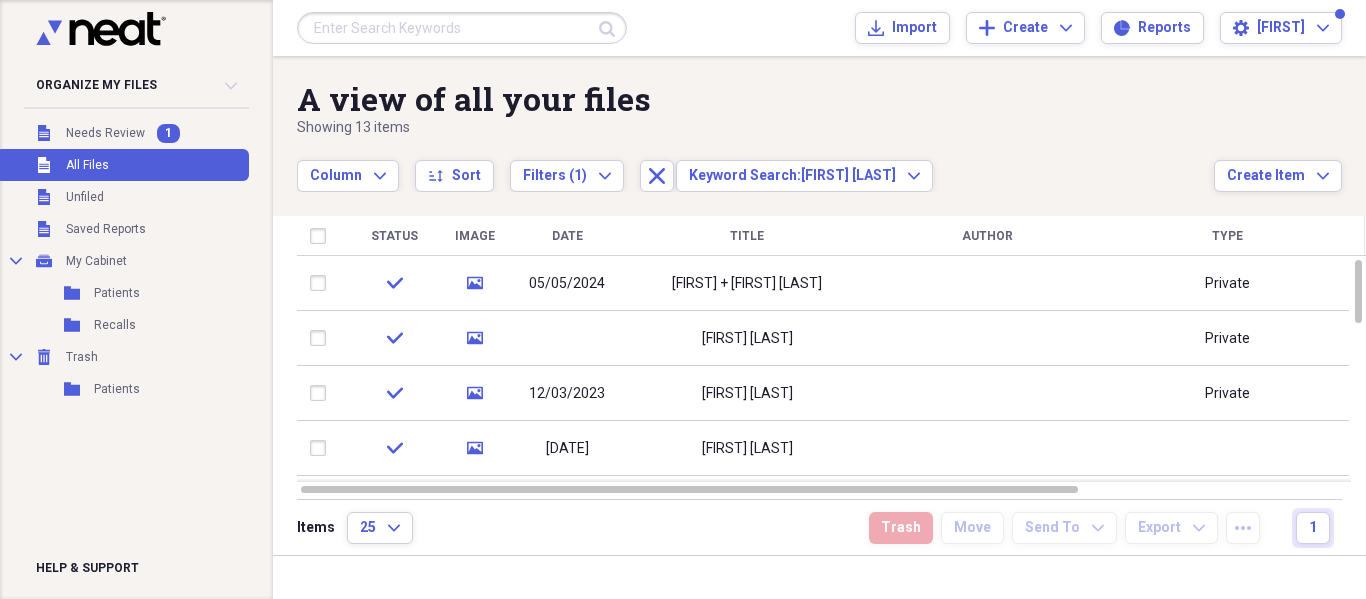 click at bounding box center (462, 28) 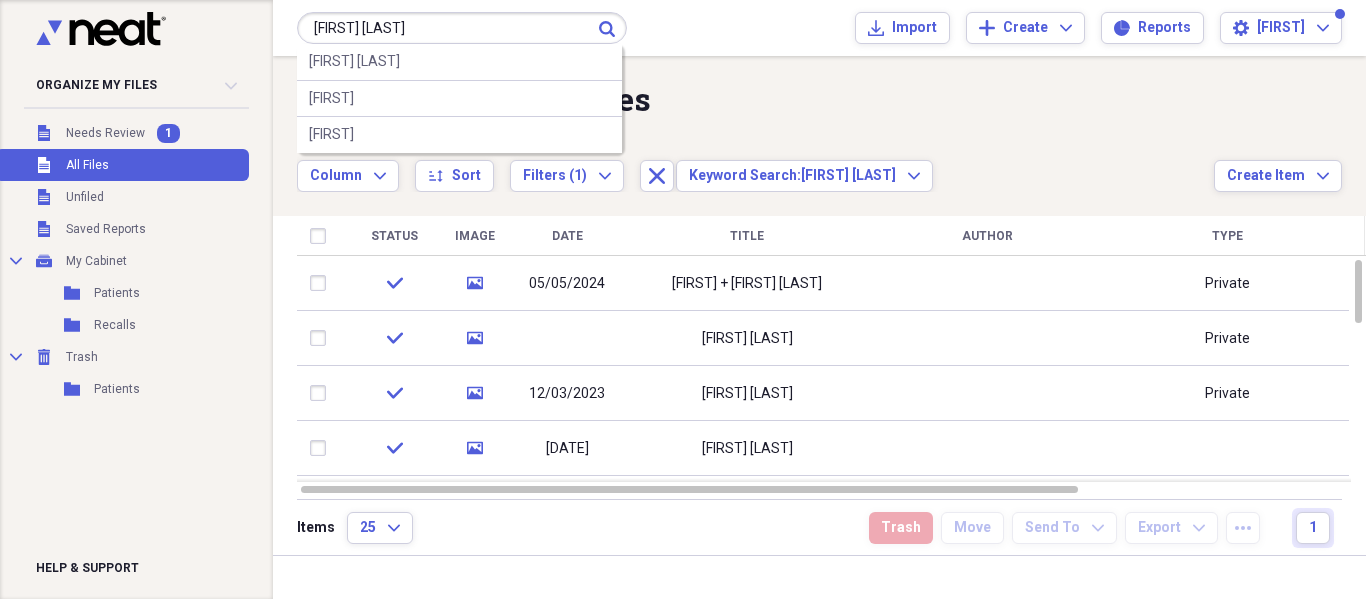 type on "[FIRST] [LAST]" 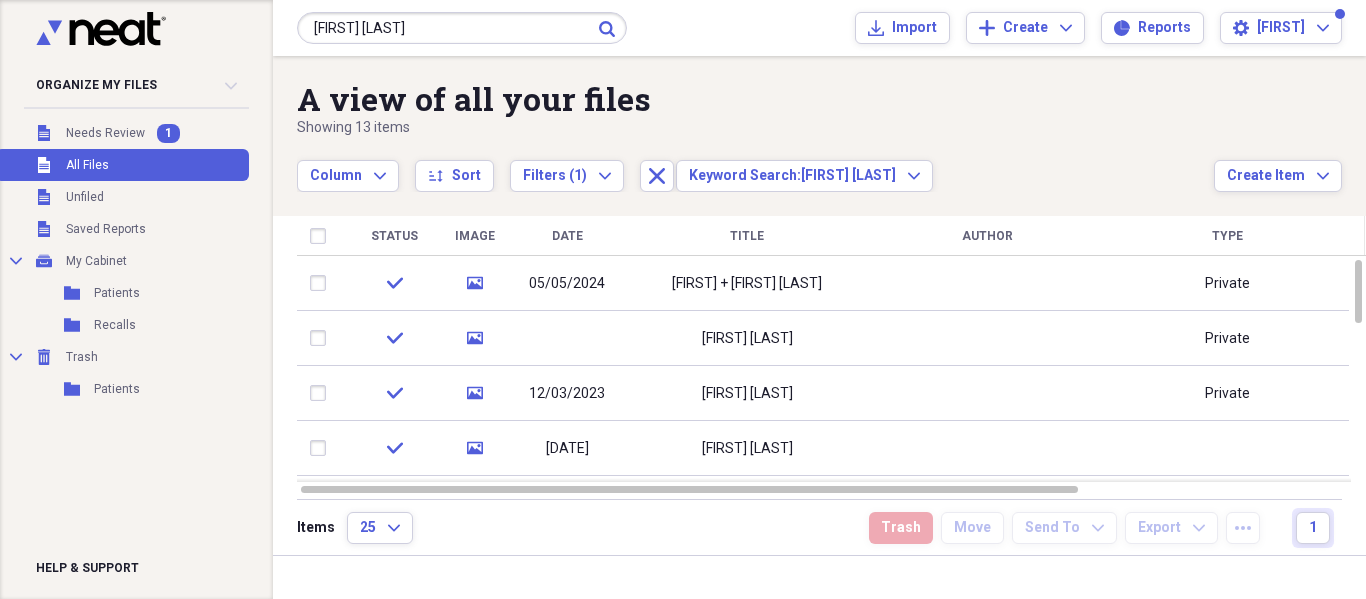 click on "Submit" 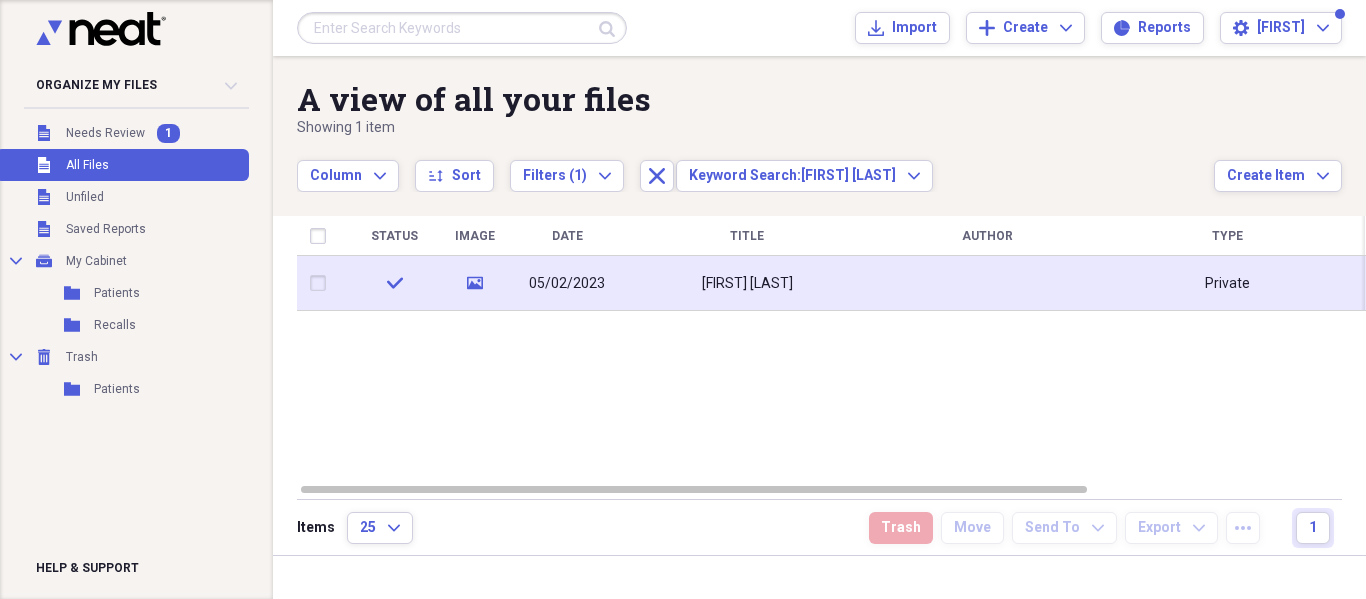 click at bounding box center [987, 283] 